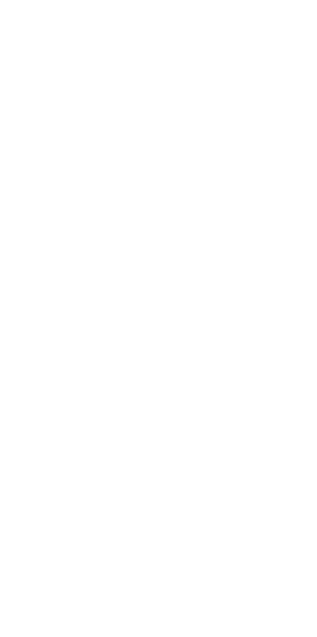 scroll, scrollTop: 0, scrollLeft: 0, axis: both 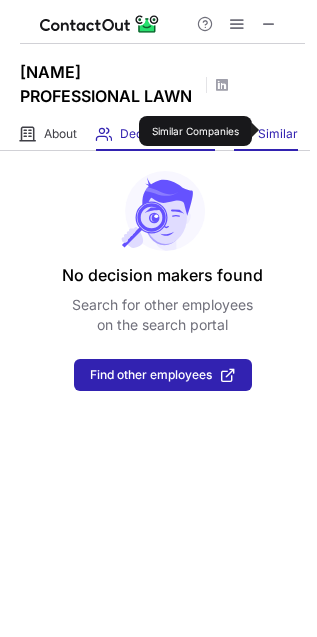 click on "Similar" at bounding box center (278, 134) 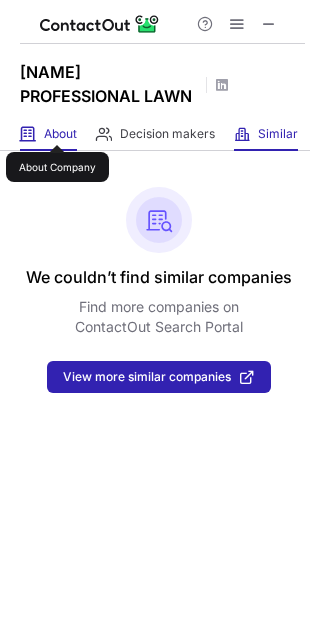 click on "About" at bounding box center (60, 134) 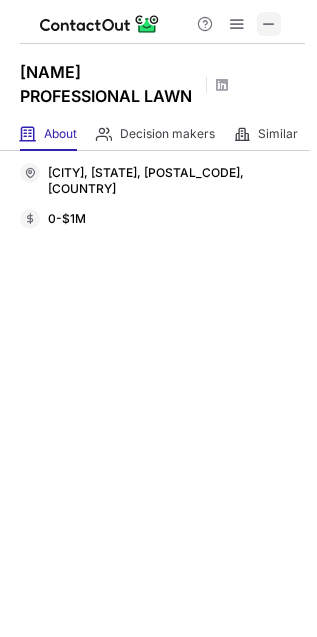 click at bounding box center [269, 24] 